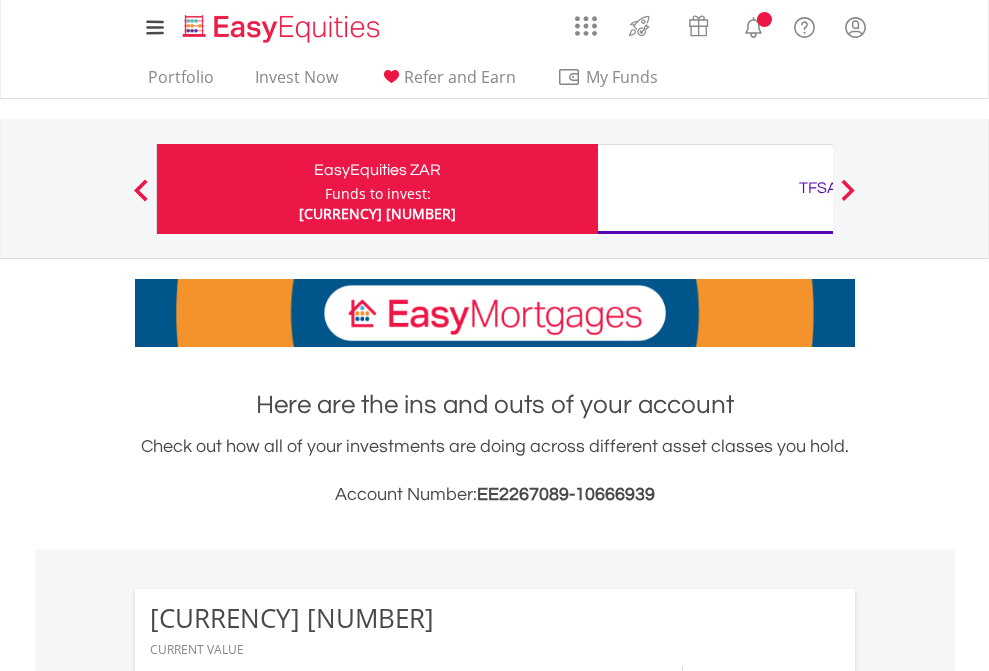 scroll, scrollTop: 0, scrollLeft: 0, axis: both 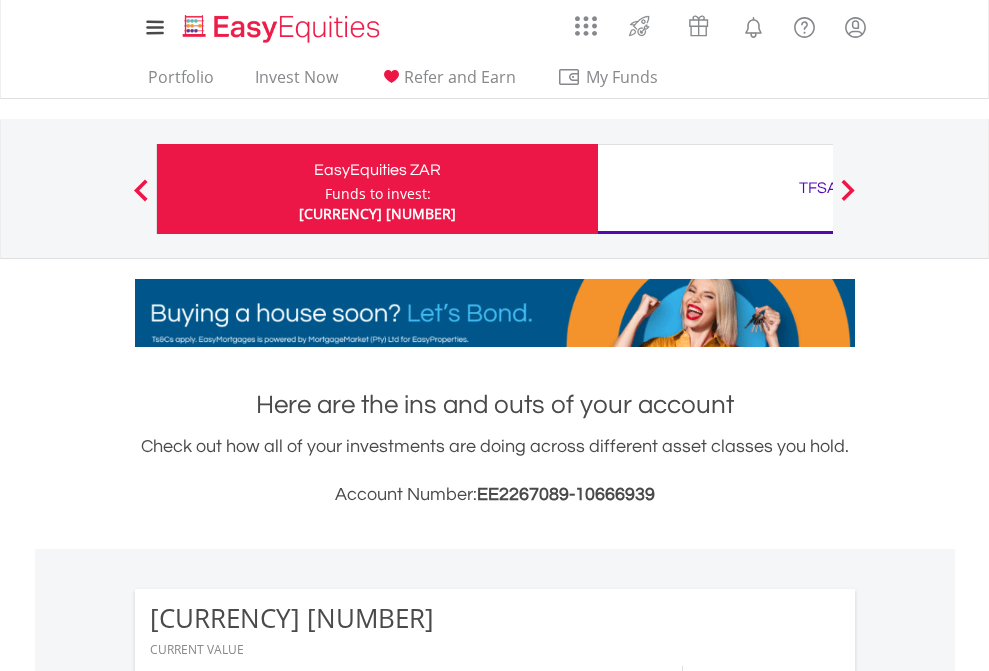 click on "Funds to invest:" at bounding box center [377, 194] 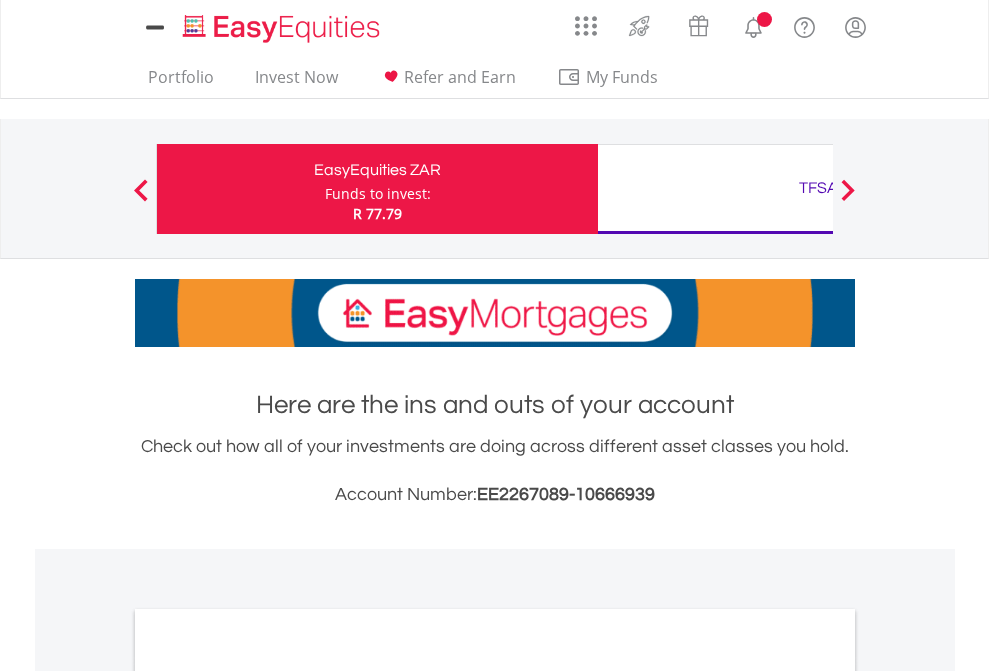 scroll, scrollTop: 0, scrollLeft: 0, axis: both 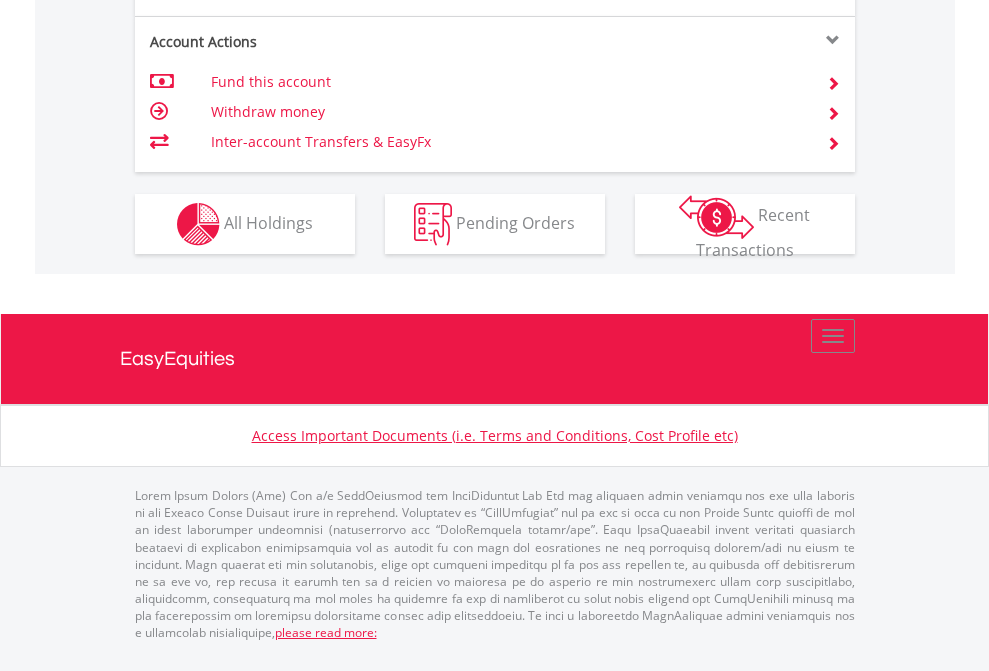 click on "Investment types" at bounding box center (706, -337) 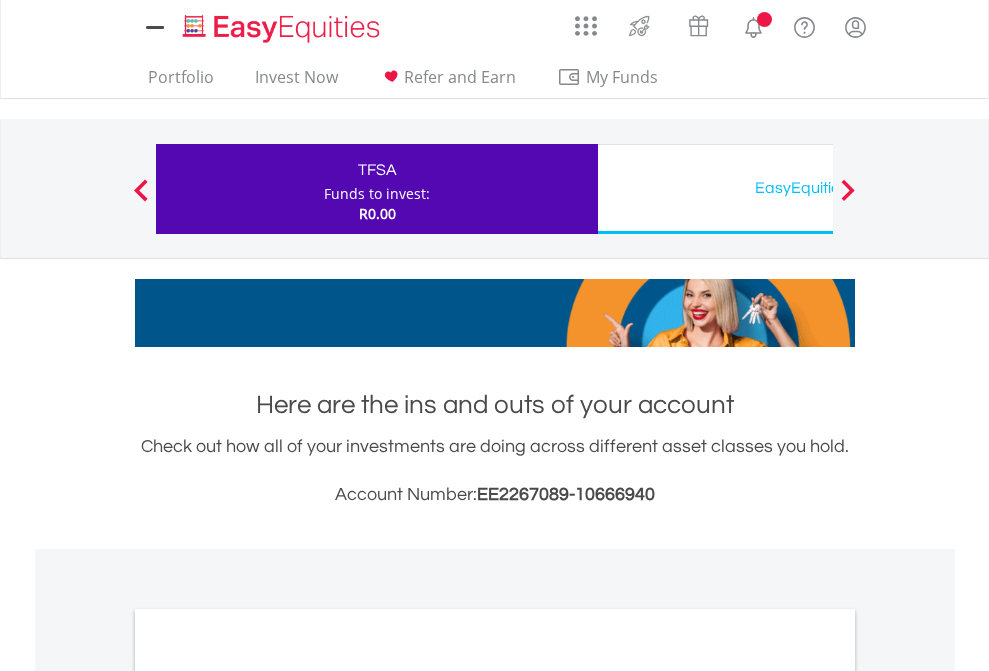 scroll, scrollTop: 0, scrollLeft: 0, axis: both 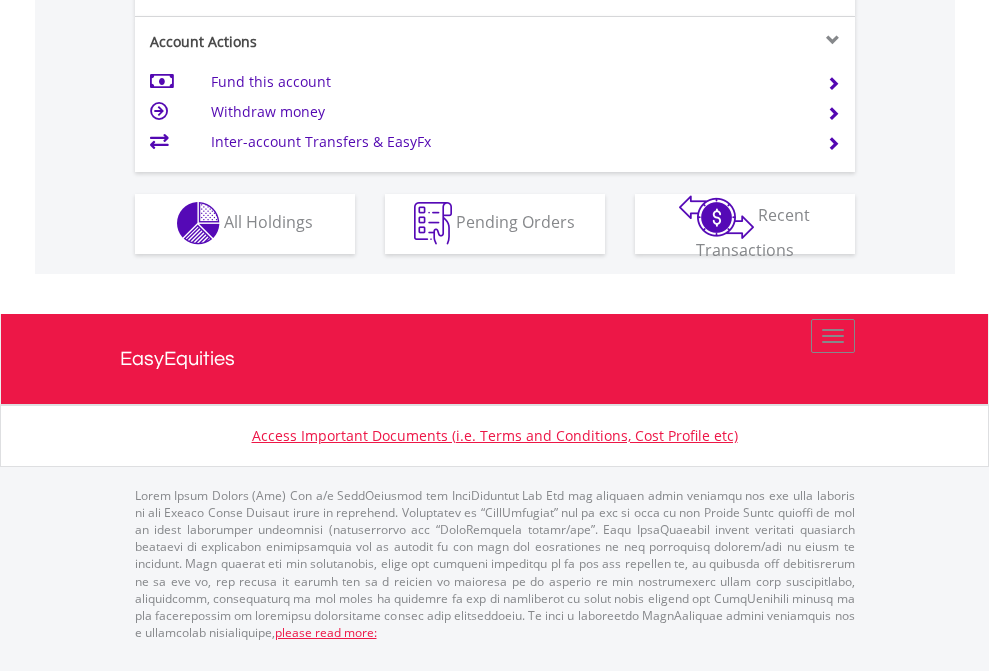 click on "Investment types" at bounding box center (706, -353) 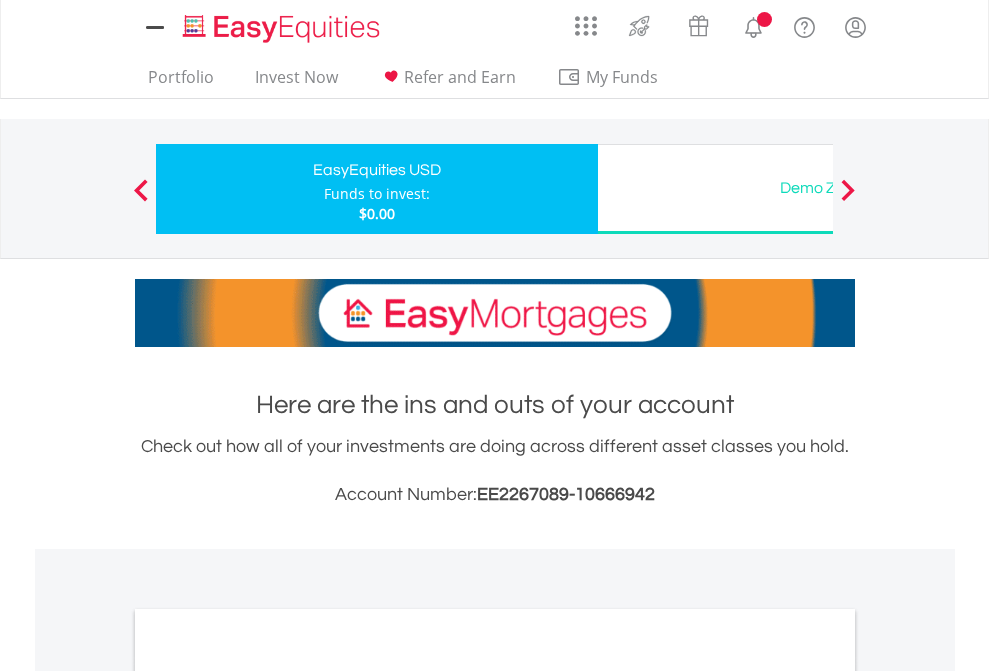 scroll, scrollTop: 0, scrollLeft: 0, axis: both 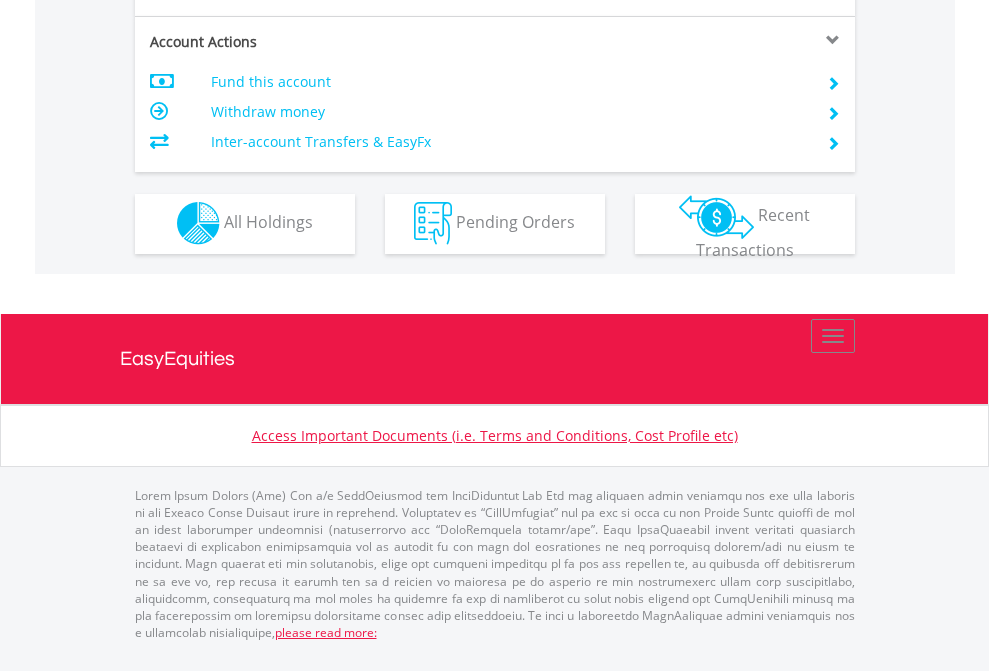 click on "Investment types" at bounding box center (706, -353) 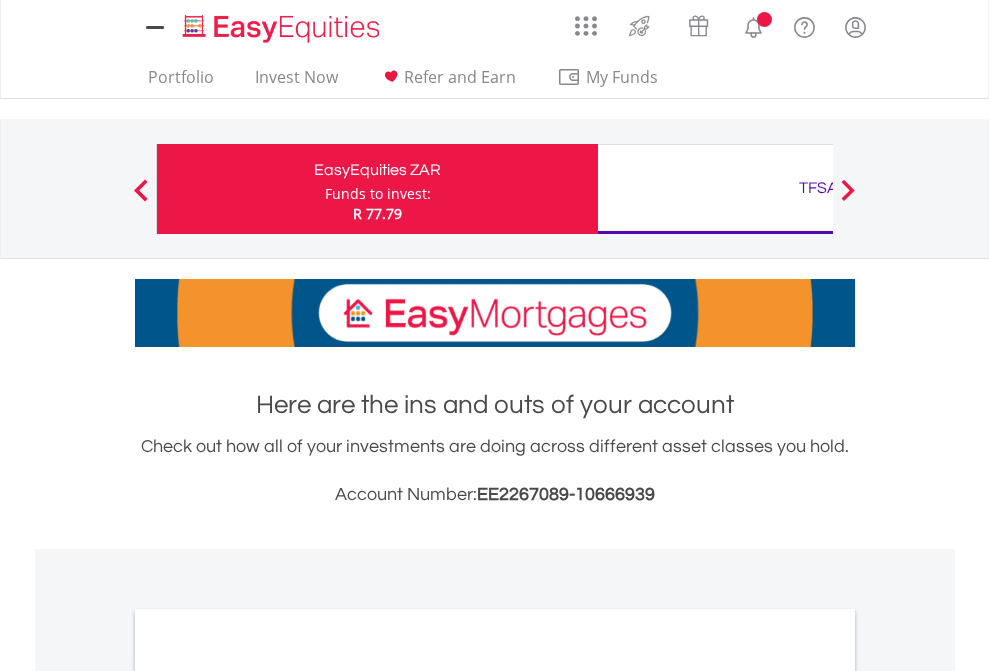 scroll, scrollTop: 1202, scrollLeft: 0, axis: vertical 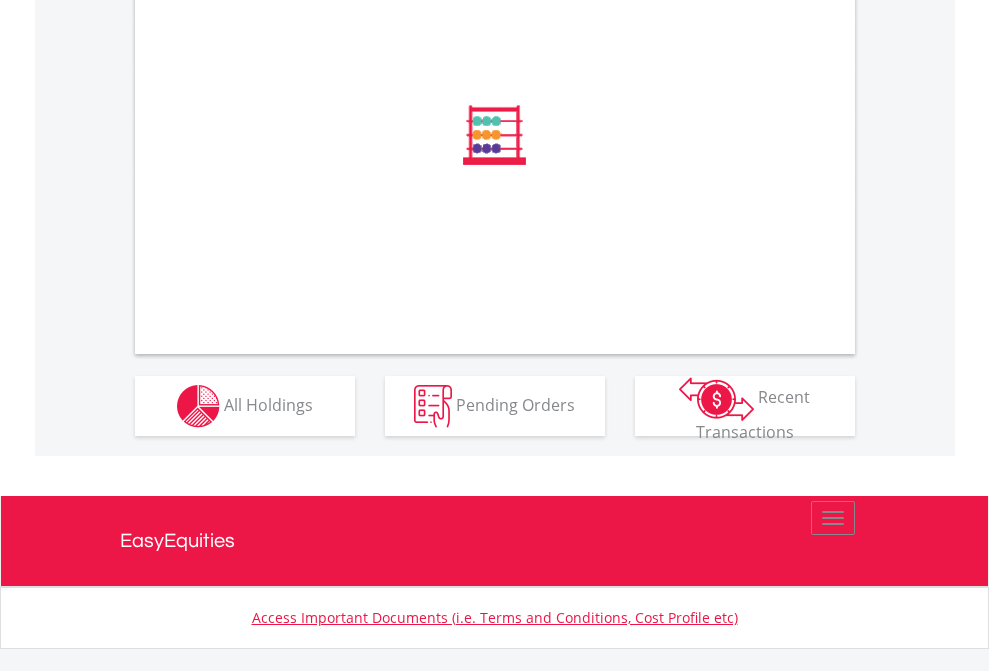 click on "All Holdings" at bounding box center [268, 404] 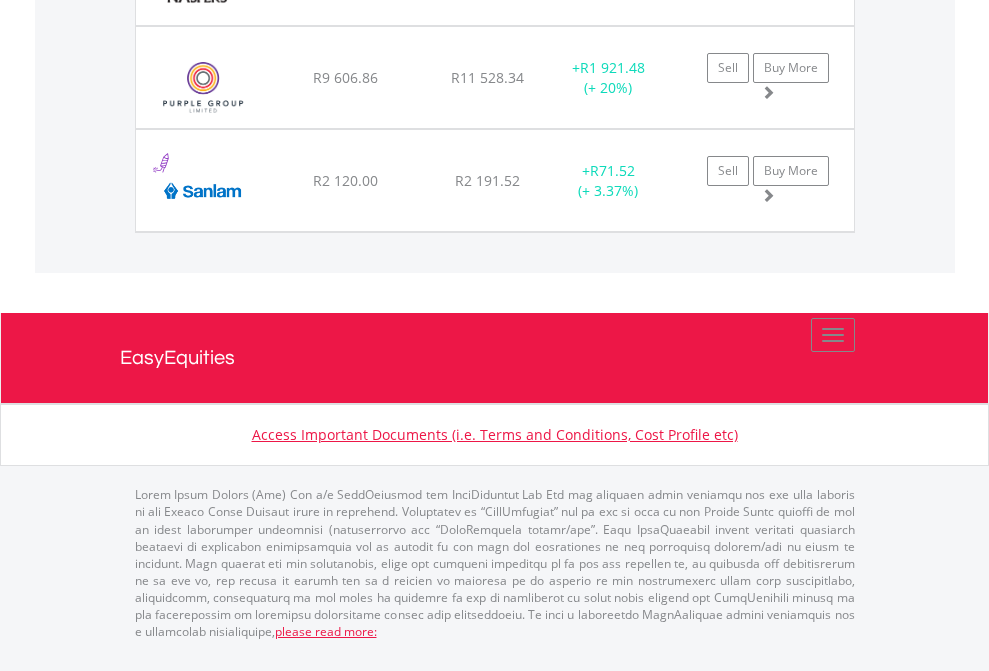 scroll, scrollTop: 2305, scrollLeft: 0, axis: vertical 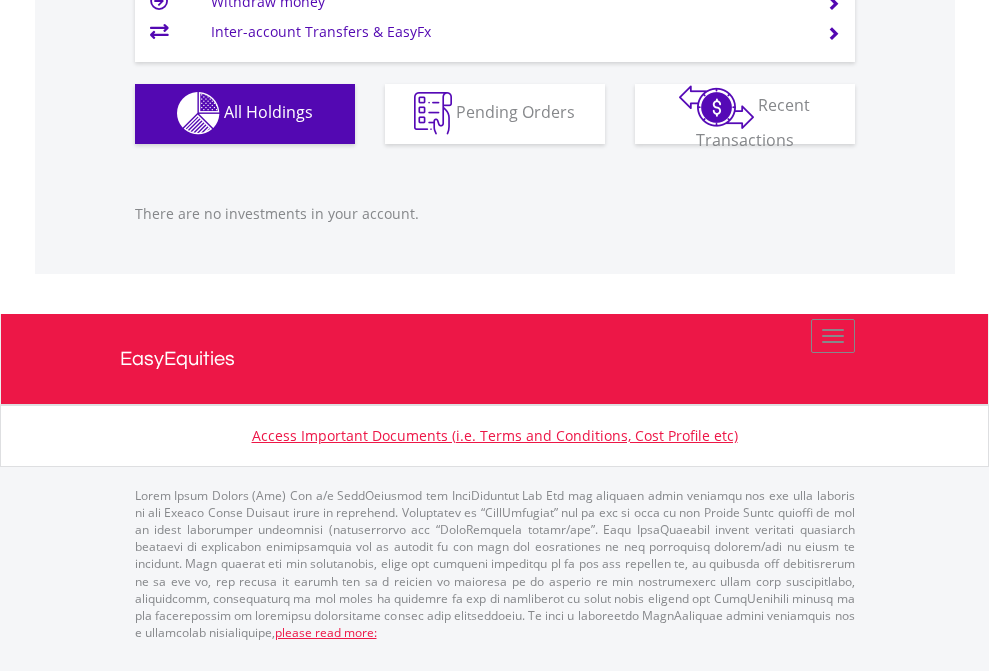 click on "EasyEquities USD" at bounding box center (818, -1142) 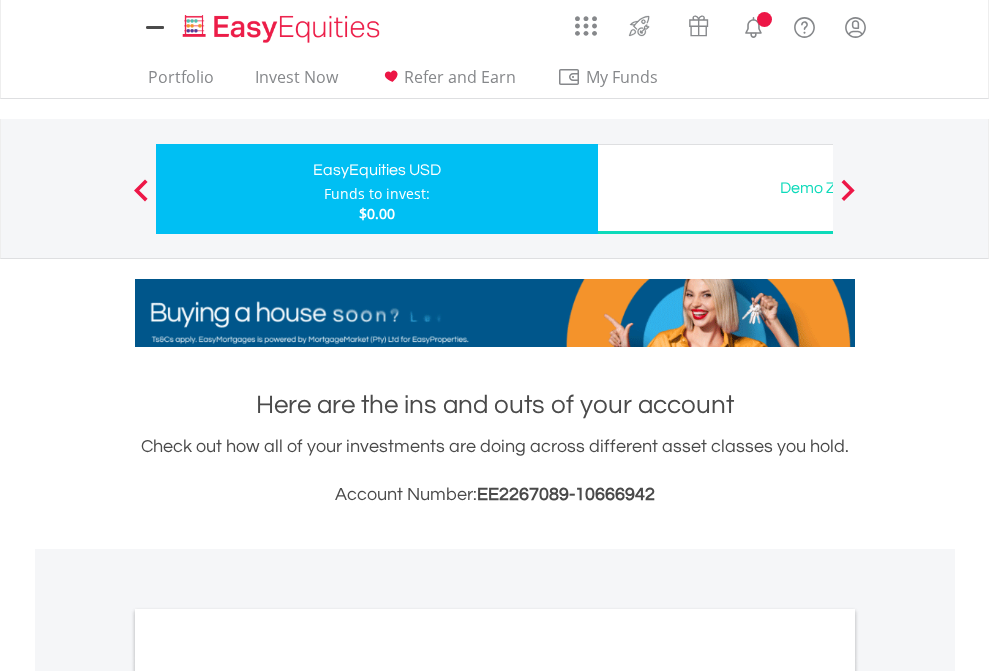 scroll, scrollTop: 0, scrollLeft: 0, axis: both 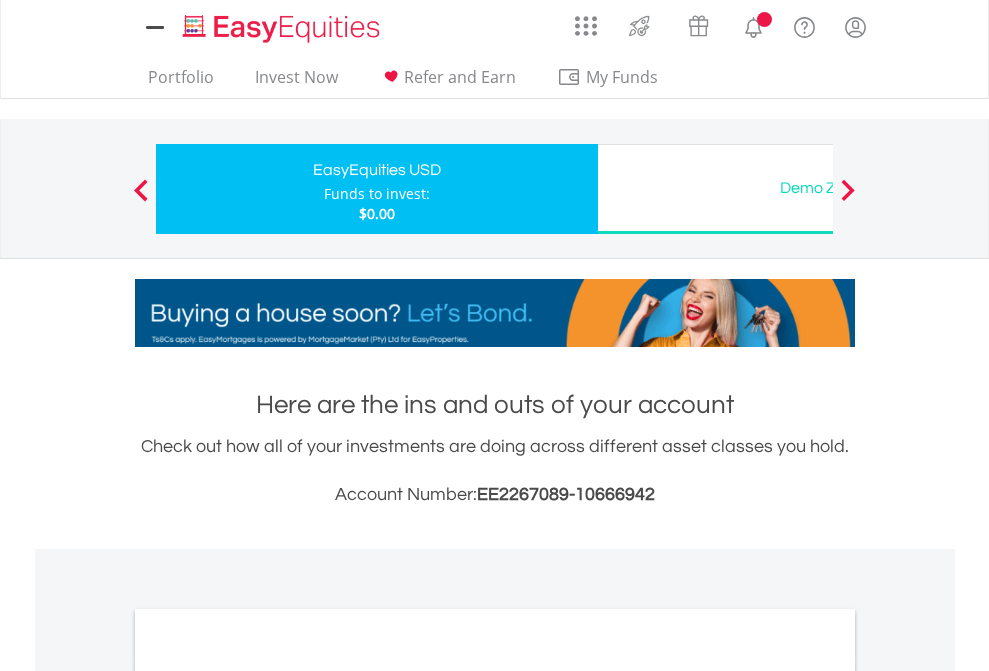 click on "All Holdings" at bounding box center (268, 1096) 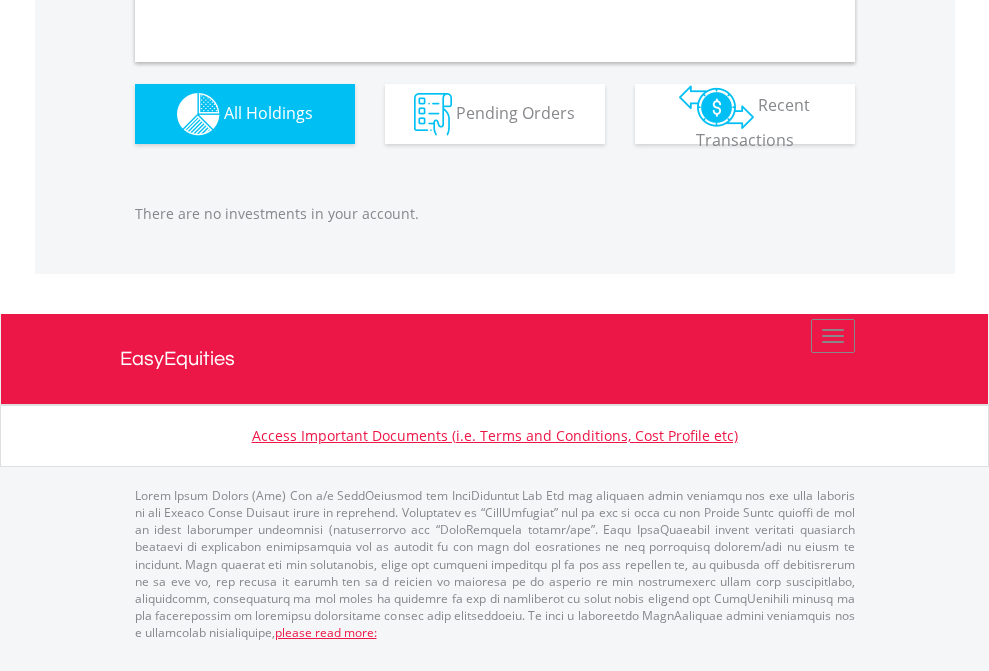 scroll, scrollTop: 1980, scrollLeft: 0, axis: vertical 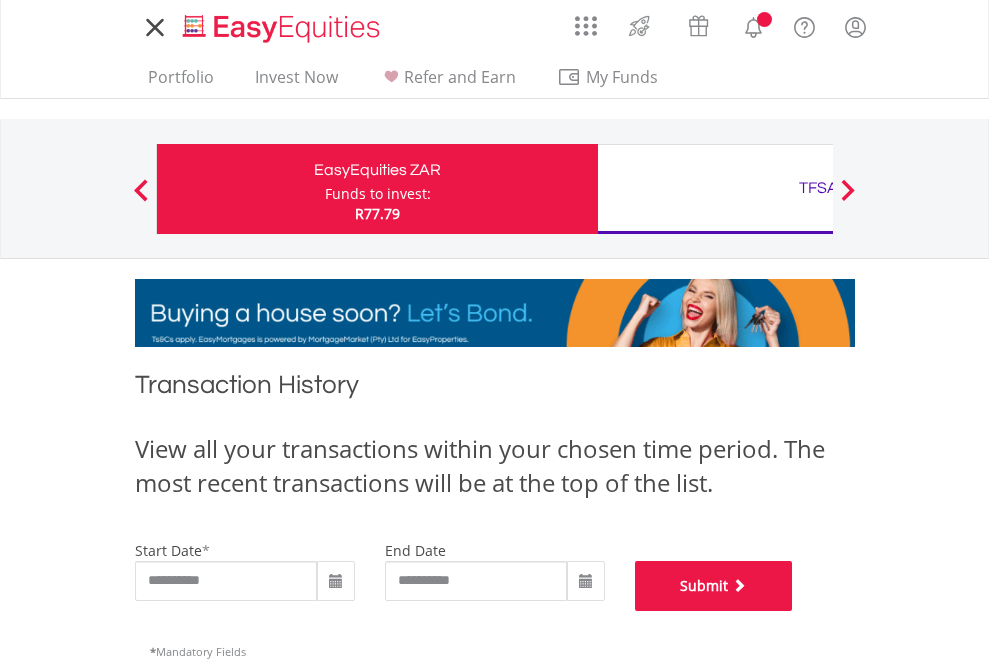 click on "Submit" at bounding box center (714, 586) 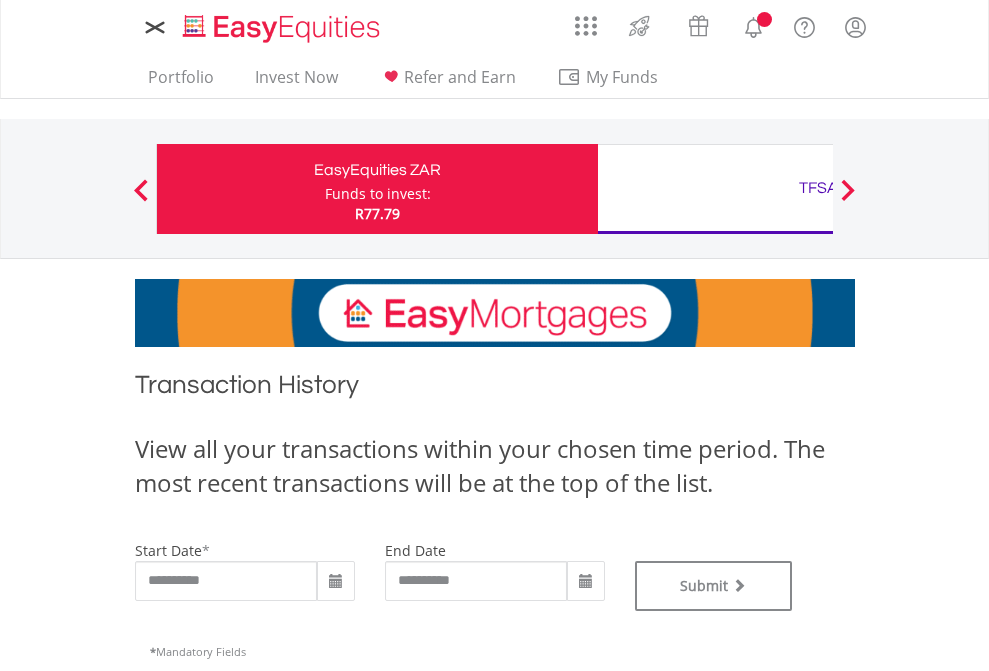 scroll, scrollTop: 0, scrollLeft: 0, axis: both 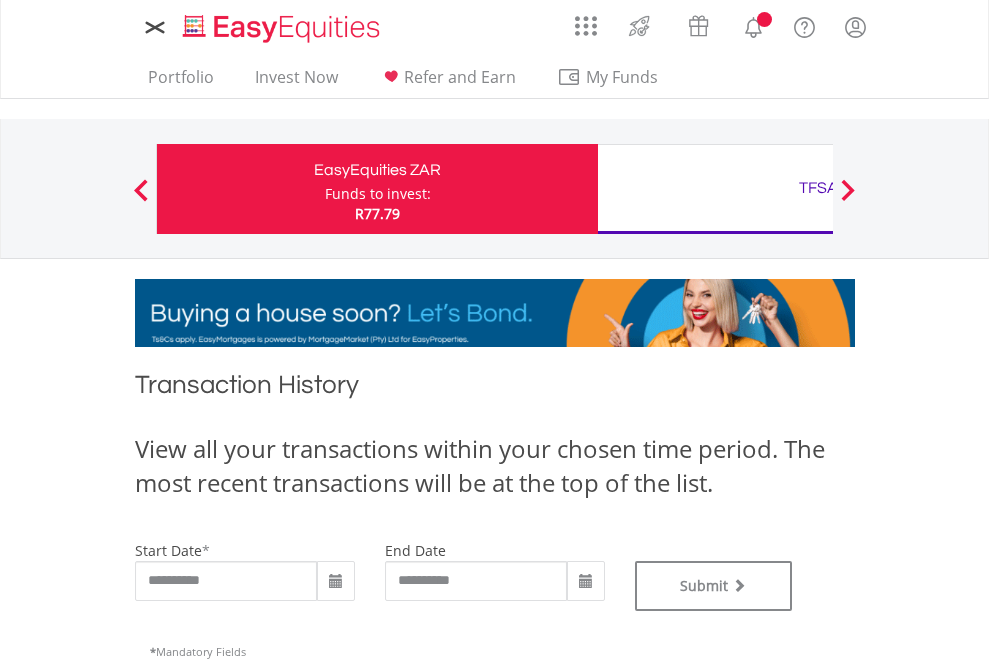 click on "TFSA" at bounding box center [818, 188] 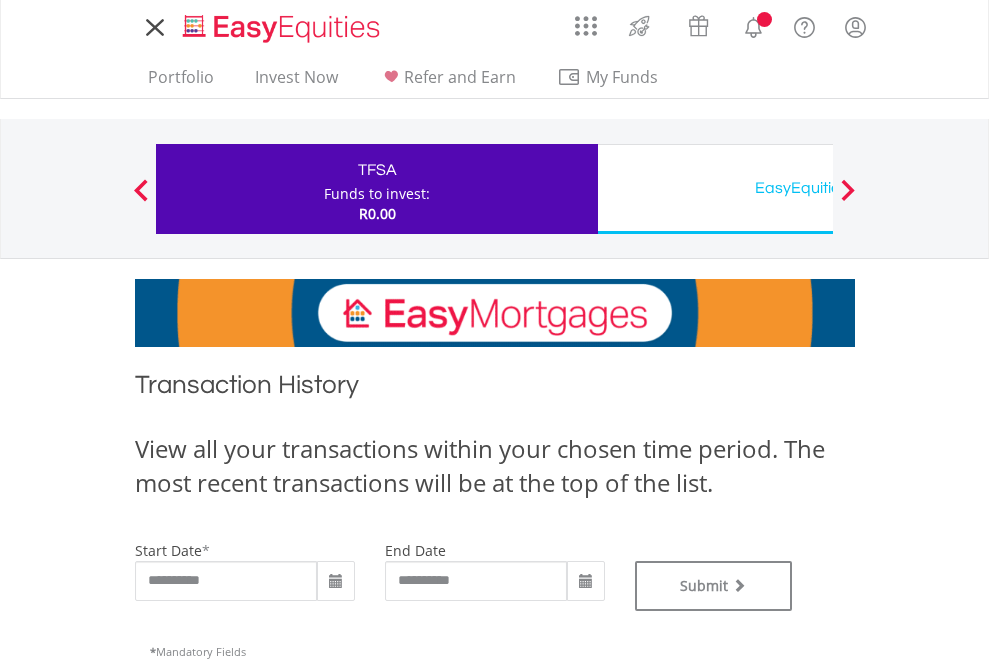 scroll, scrollTop: 0, scrollLeft: 0, axis: both 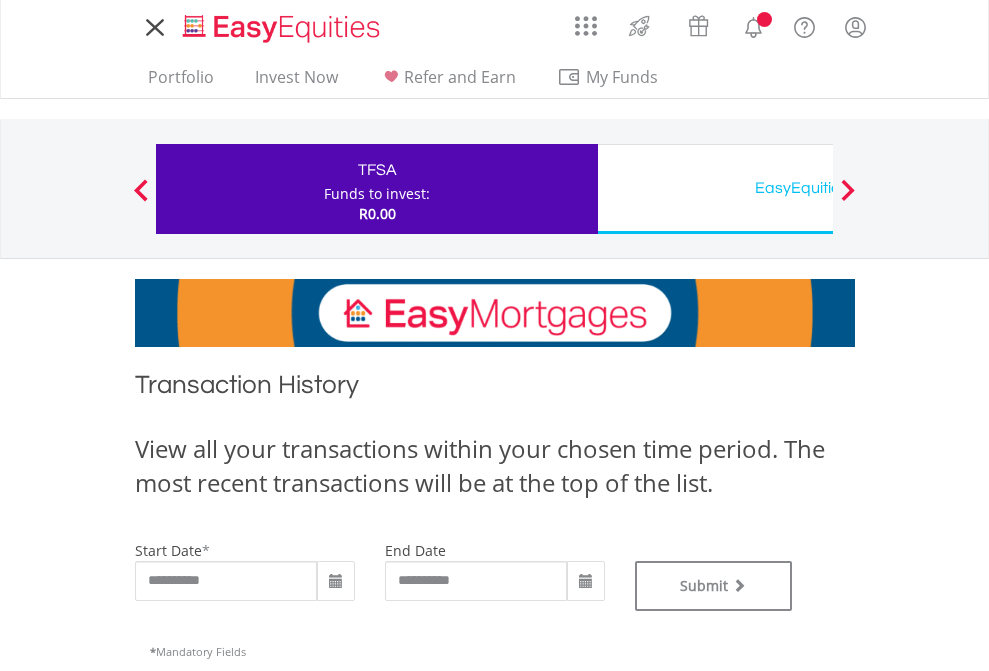 type on "**********" 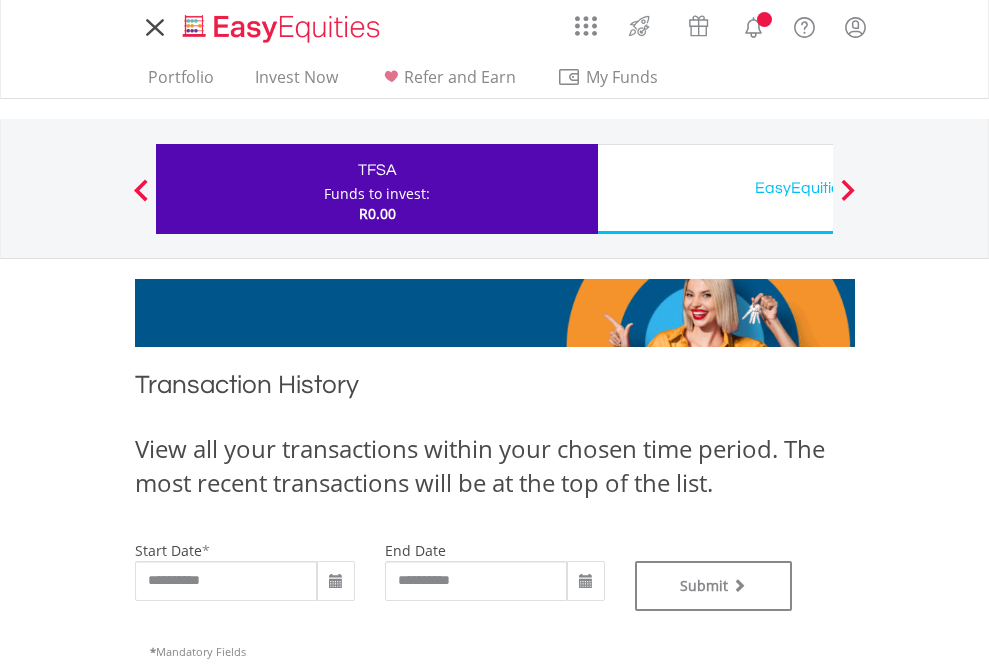 type on "**********" 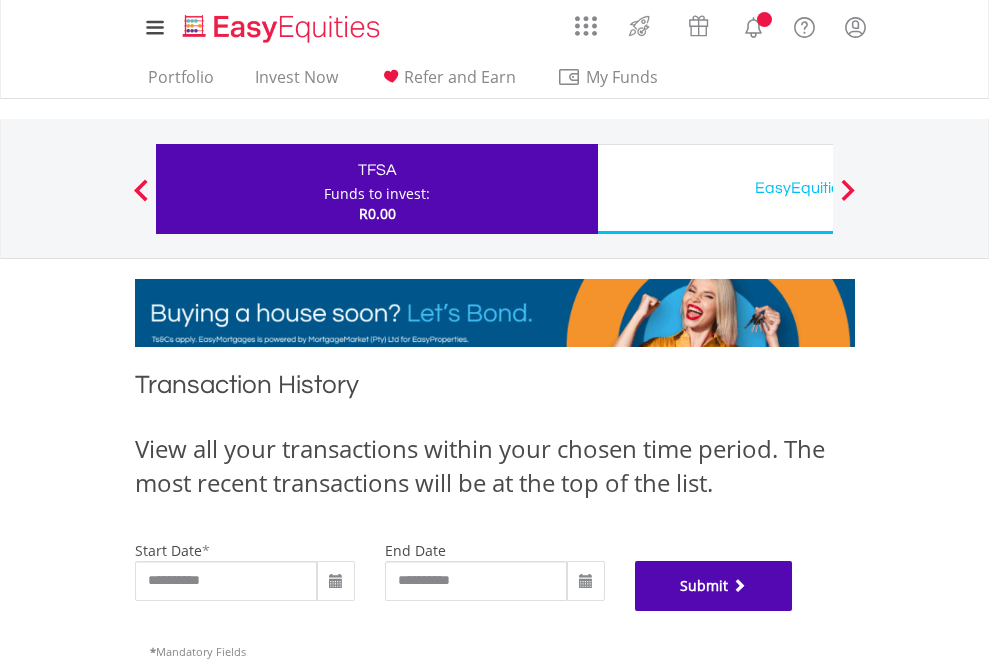 click on "Submit" at bounding box center [714, 586] 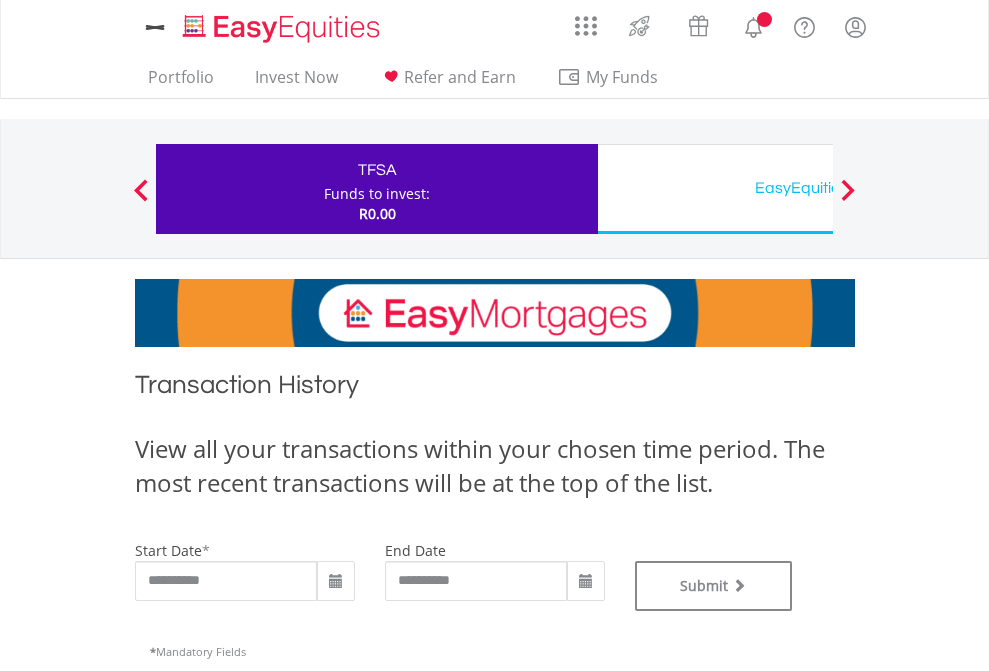 scroll, scrollTop: 0, scrollLeft: 0, axis: both 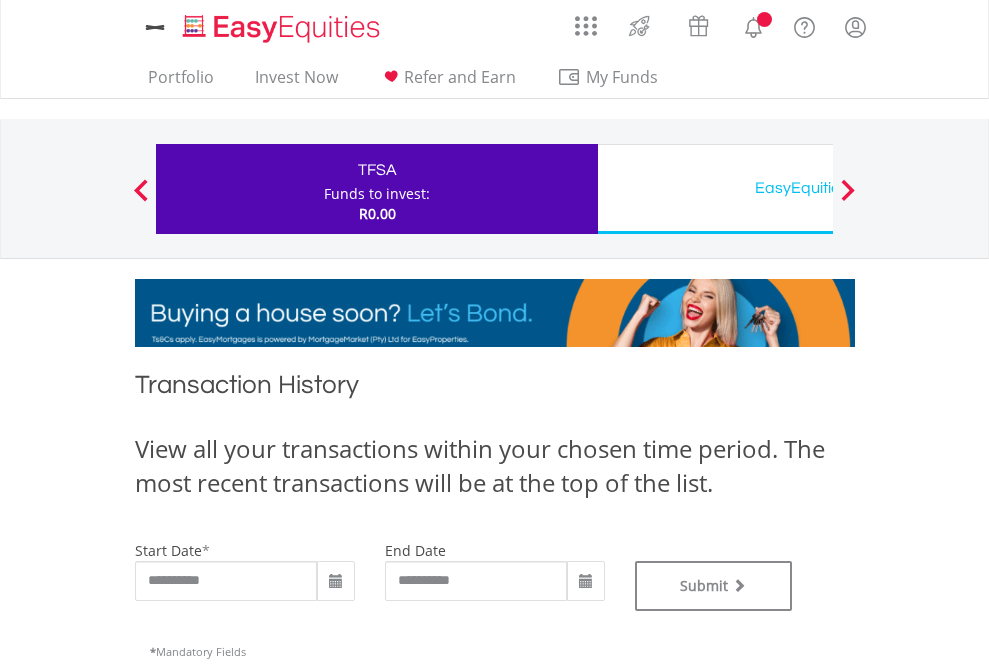 click on "EasyEquities USD" at bounding box center (818, 188) 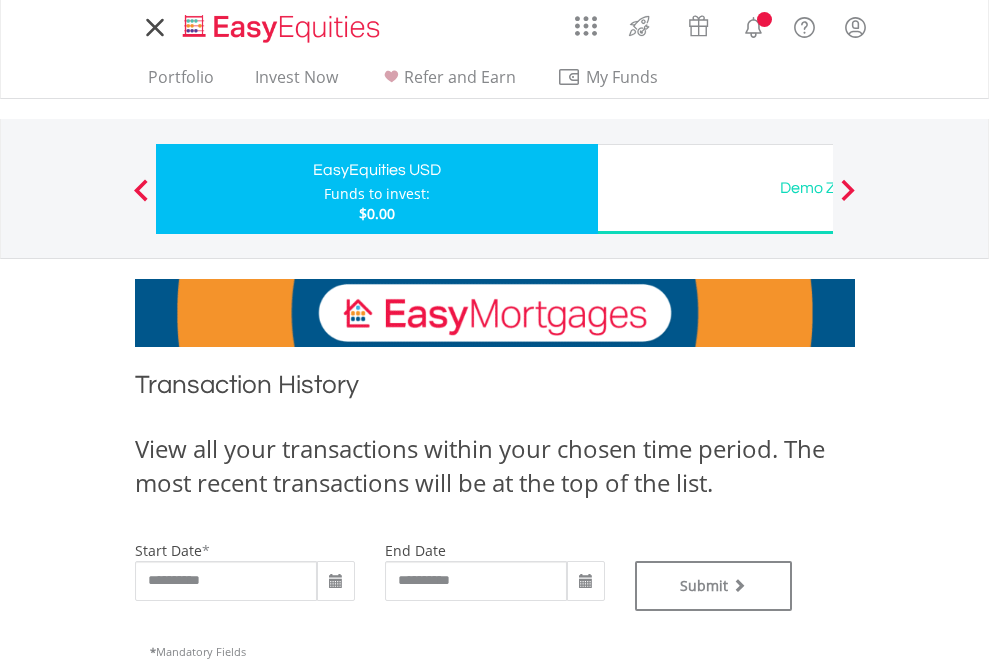 scroll, scrollTop: 0, scrollLeft: 0, axis: both 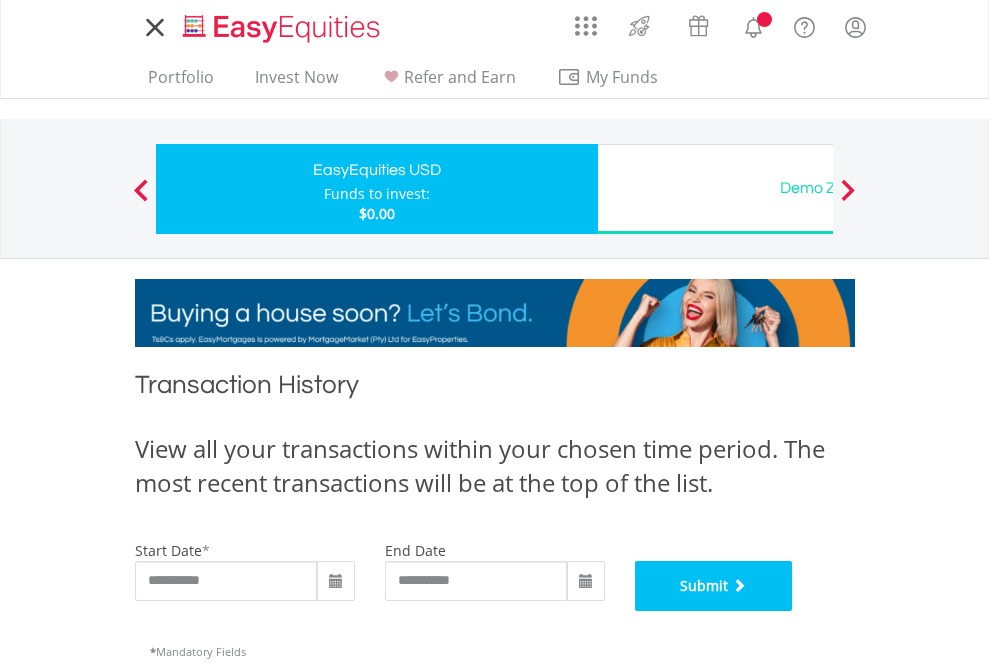 click on "Submit" at bounding box center [714, 586] 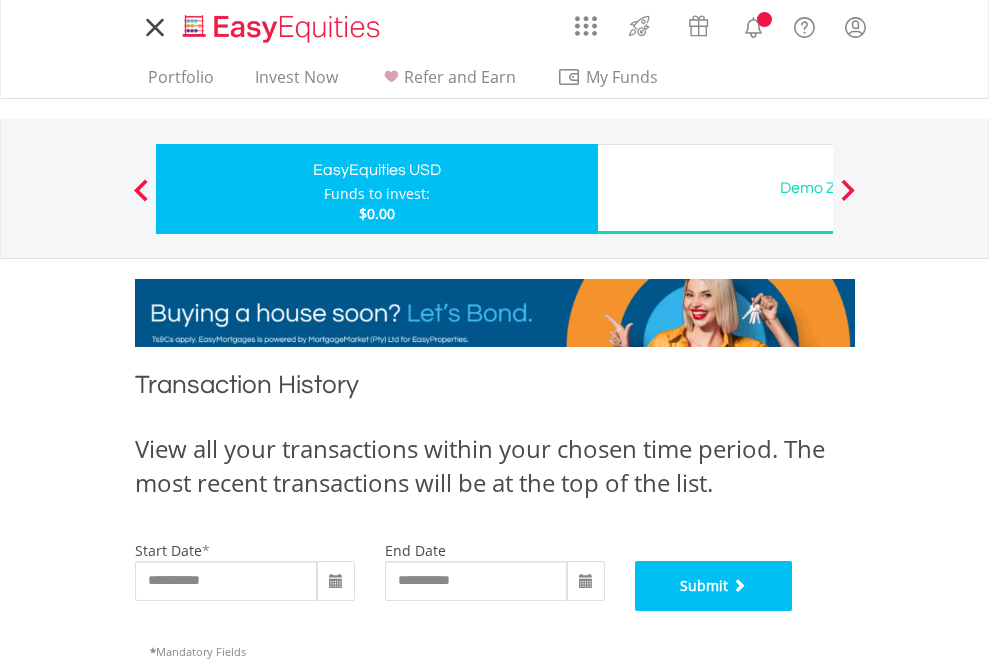 scroll, scrollTop: 811, scrollLeft: 0, axis: vertical 